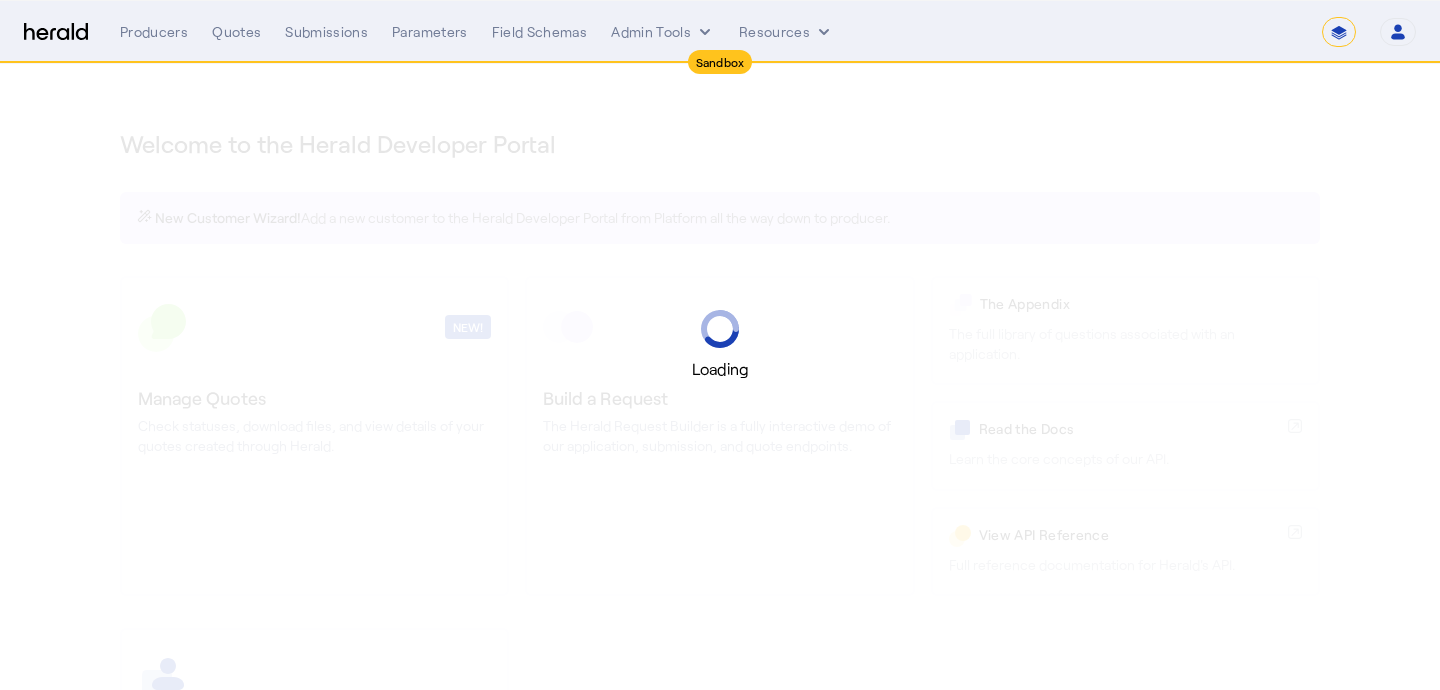 select on "*******" 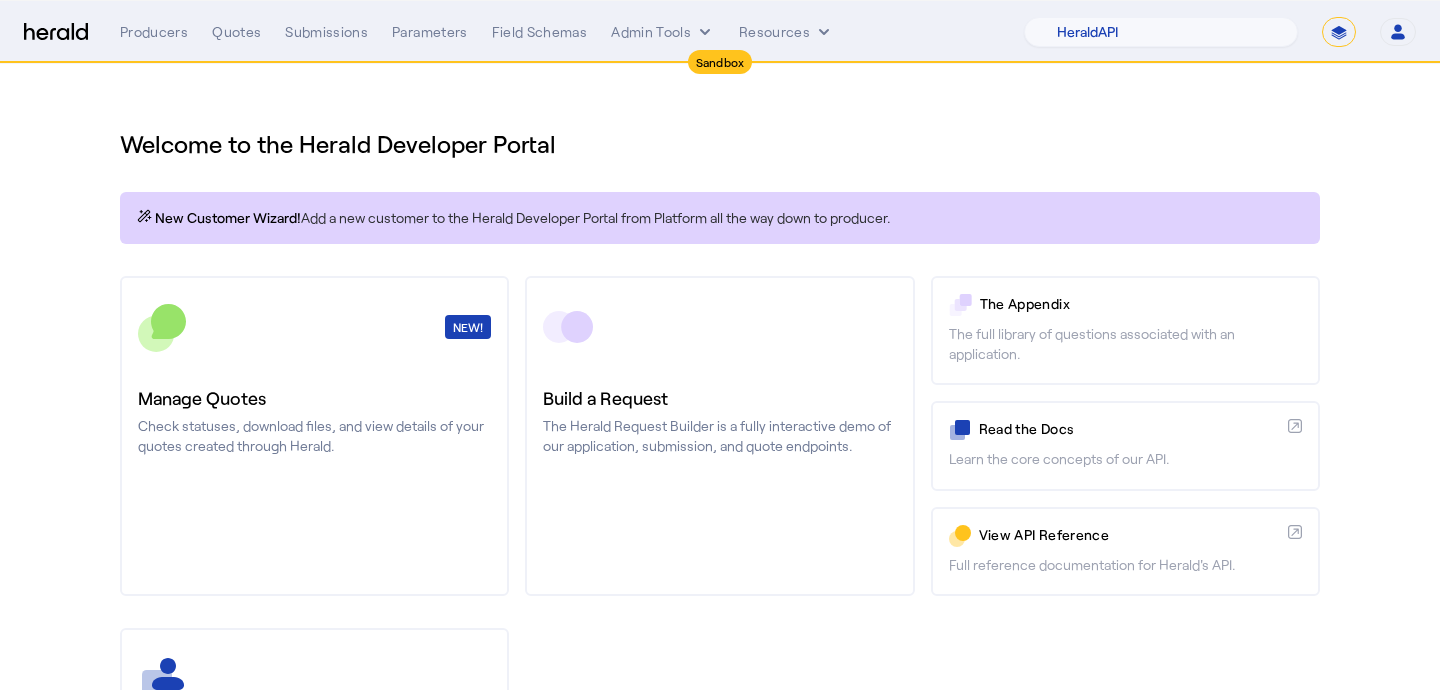 click on "**********" at bounding box center (1339, 32) 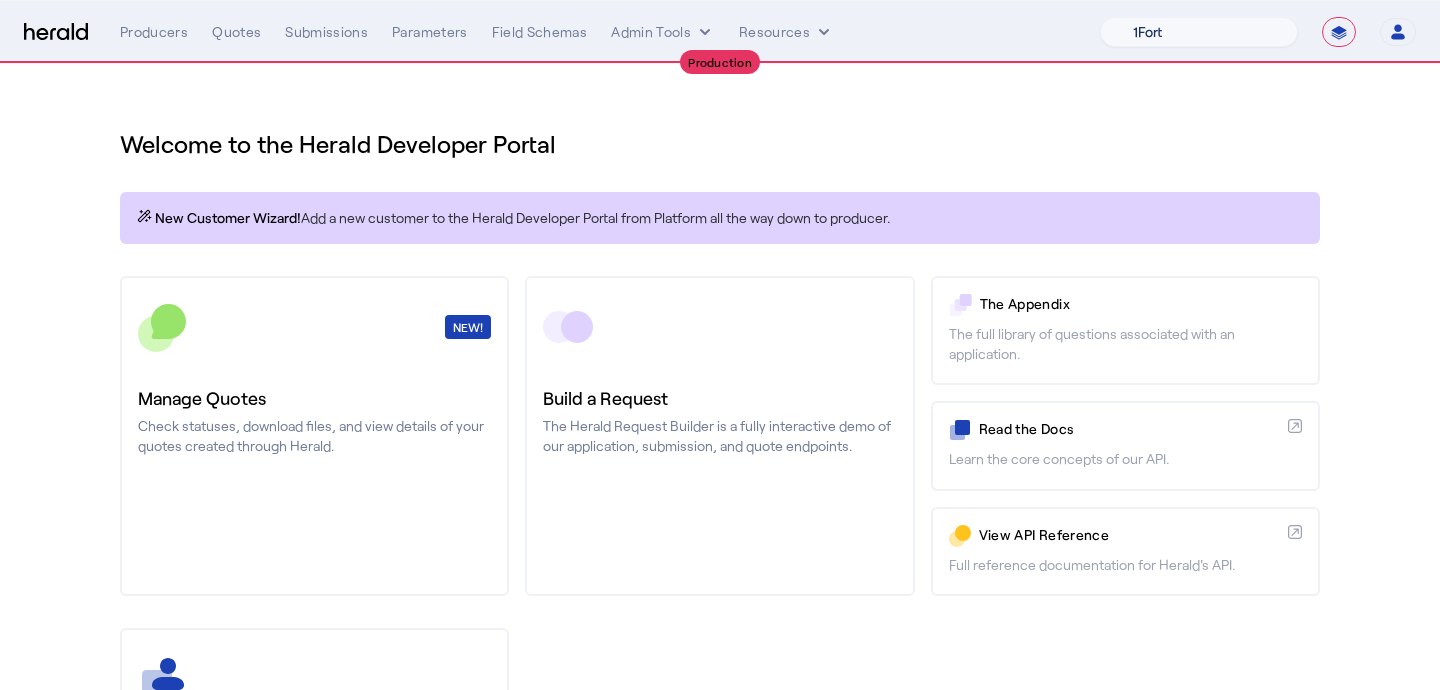 click on "1Fort   [PERSON_NAME]   [PERSON_NAME]   CRC   Campus Coverage   Citadel   Fifthwall   Flow Specialty (Capitola)   Founder Shield   Growthmill   HIB Marketplace   HeraldAPI   Layr   Limit   [PERSON_NAME]   QuoteWell   Sayata Labs   Semsee   Stere   USI   Vouch   Zywave" at bounding box center [1199, 32] 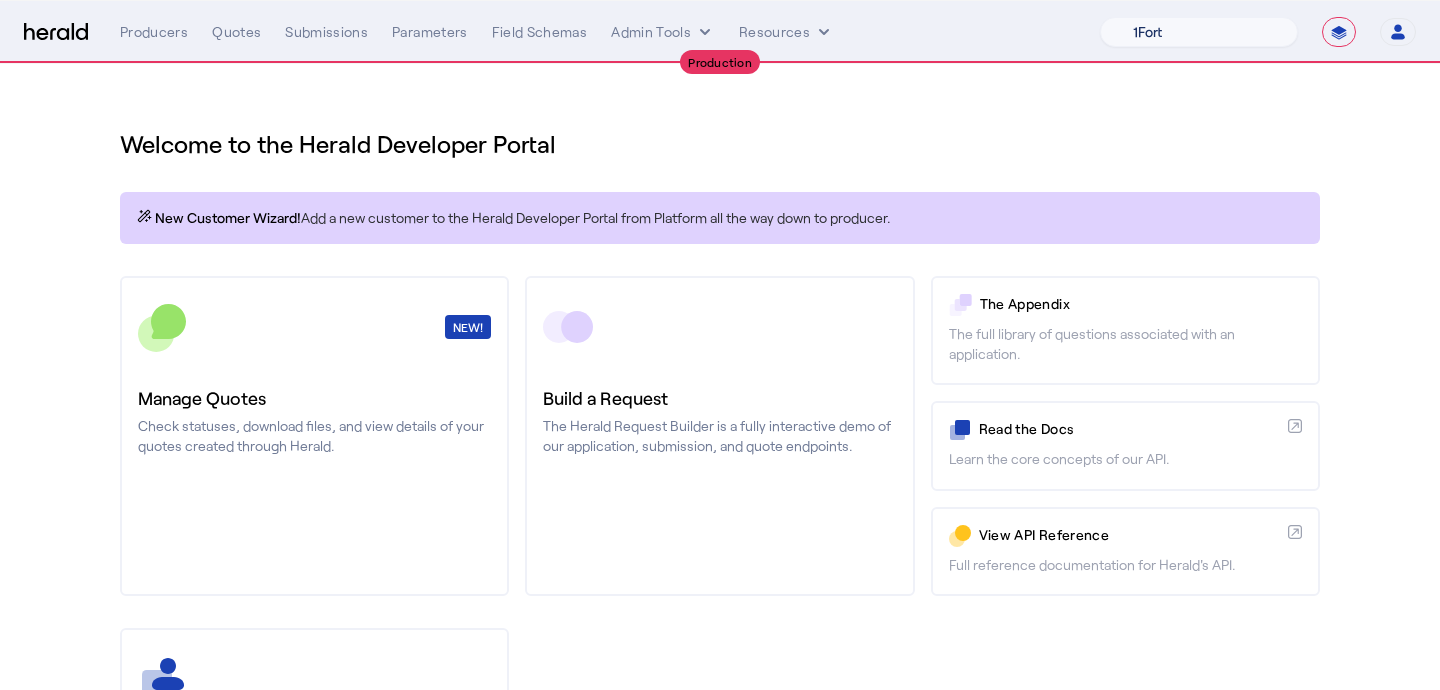 select on "pfm_z9k1_growthmill" 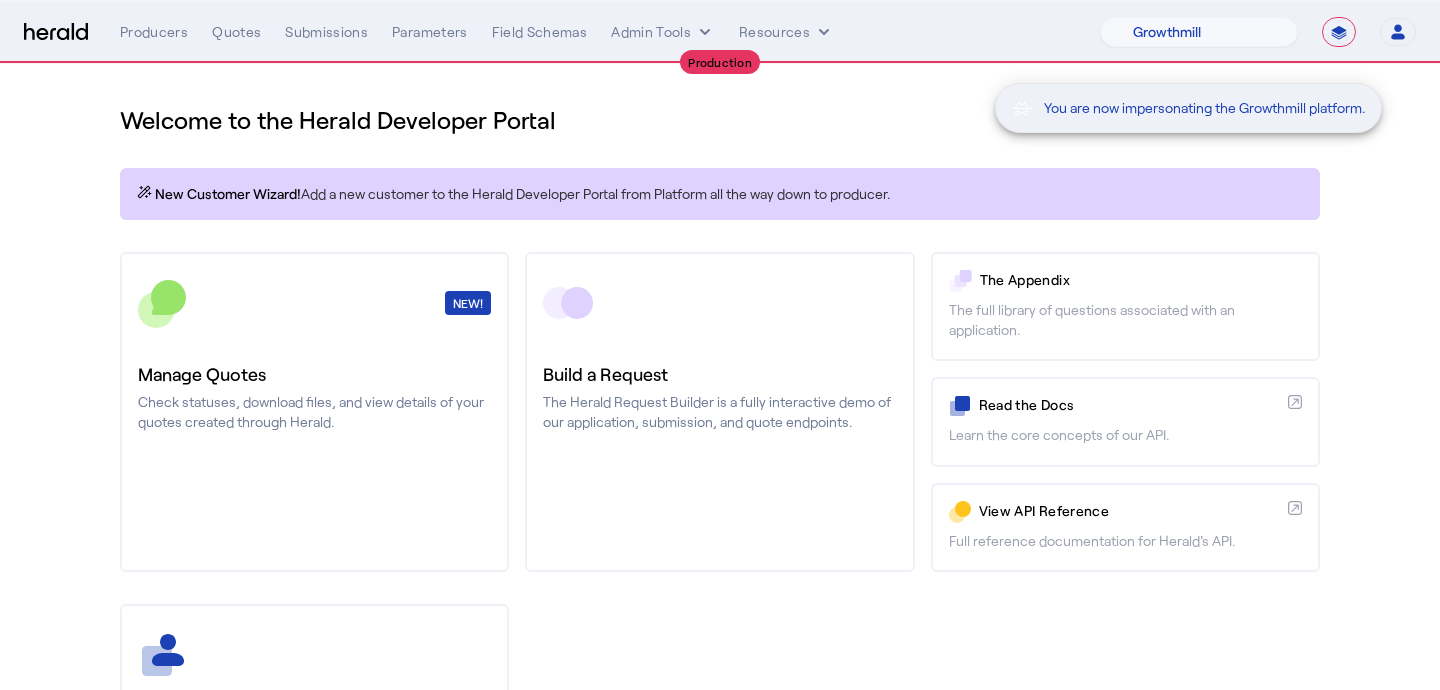 scroll, scrollTop: 28, scrollLeft: 0, axis: vertical 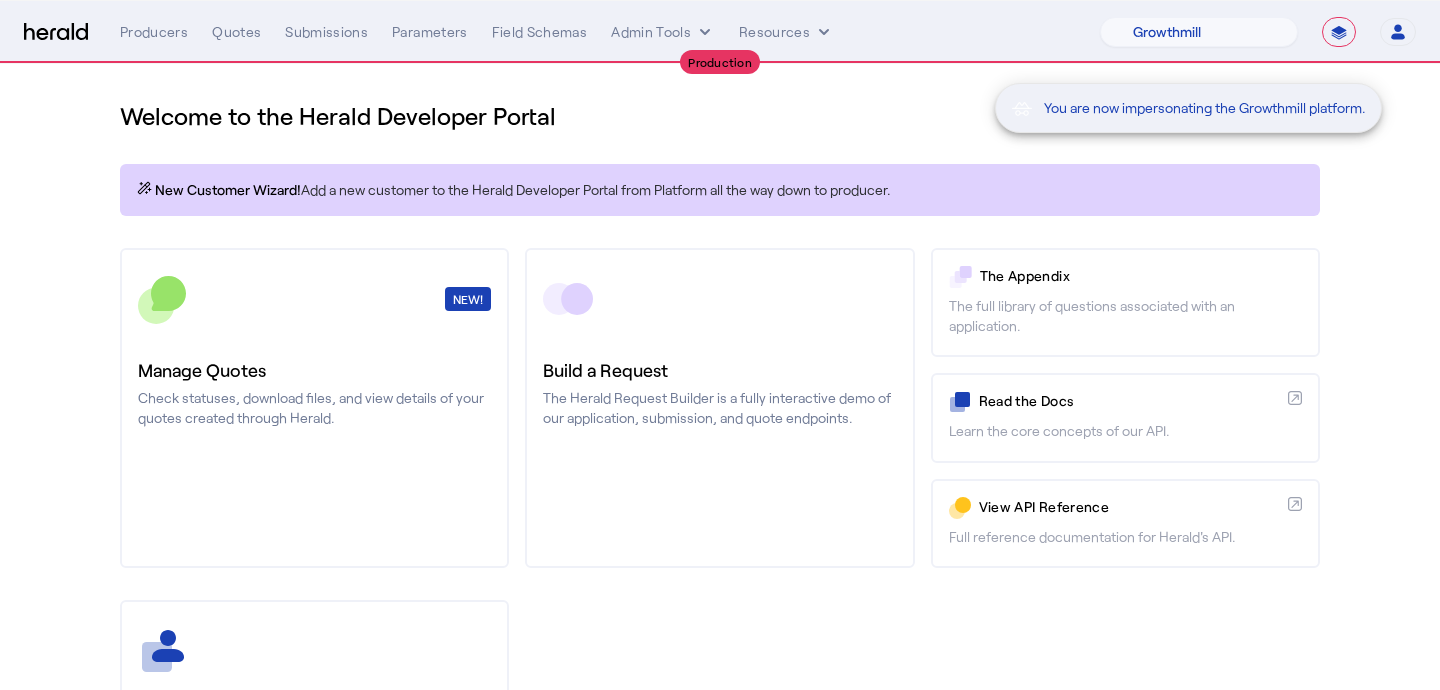 click on "You are now impersonating the Growthmill platform." at bounding box center (720, 345) 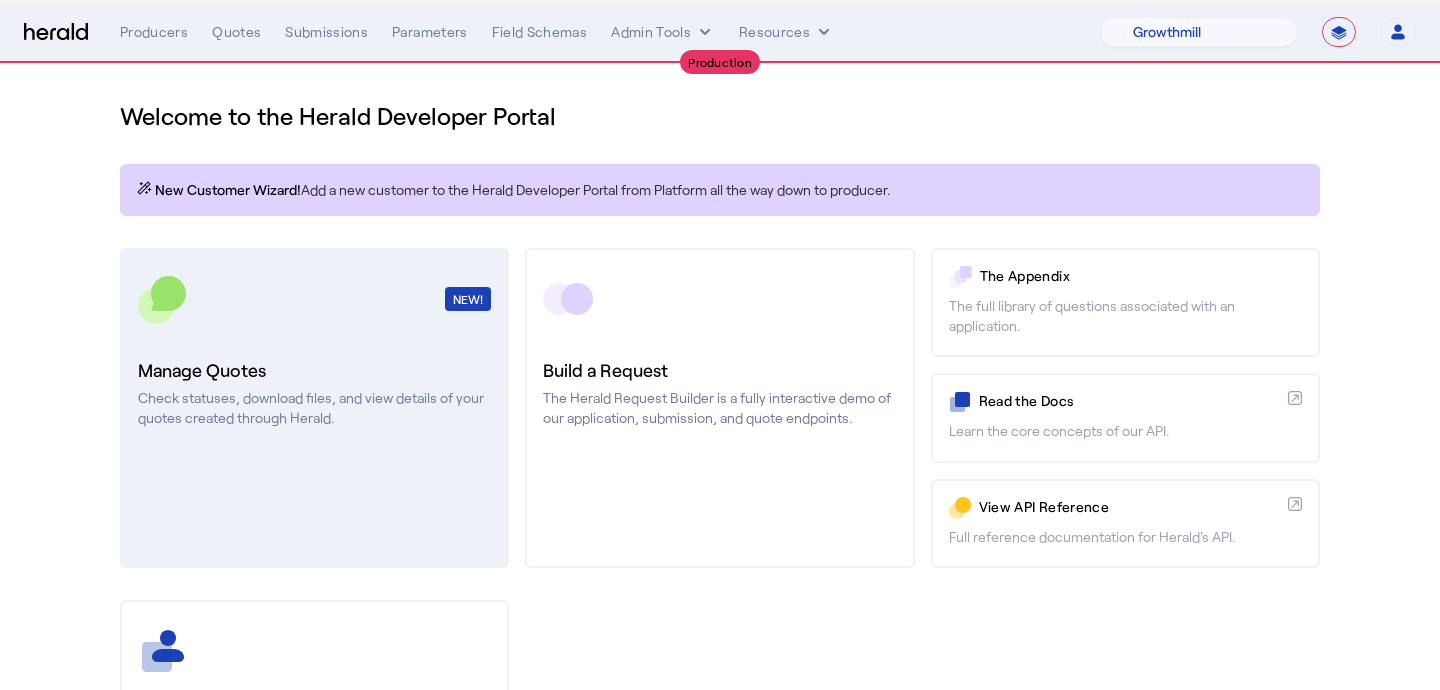click on "Check statuses, download files, and view details of your quotes created through Herald." 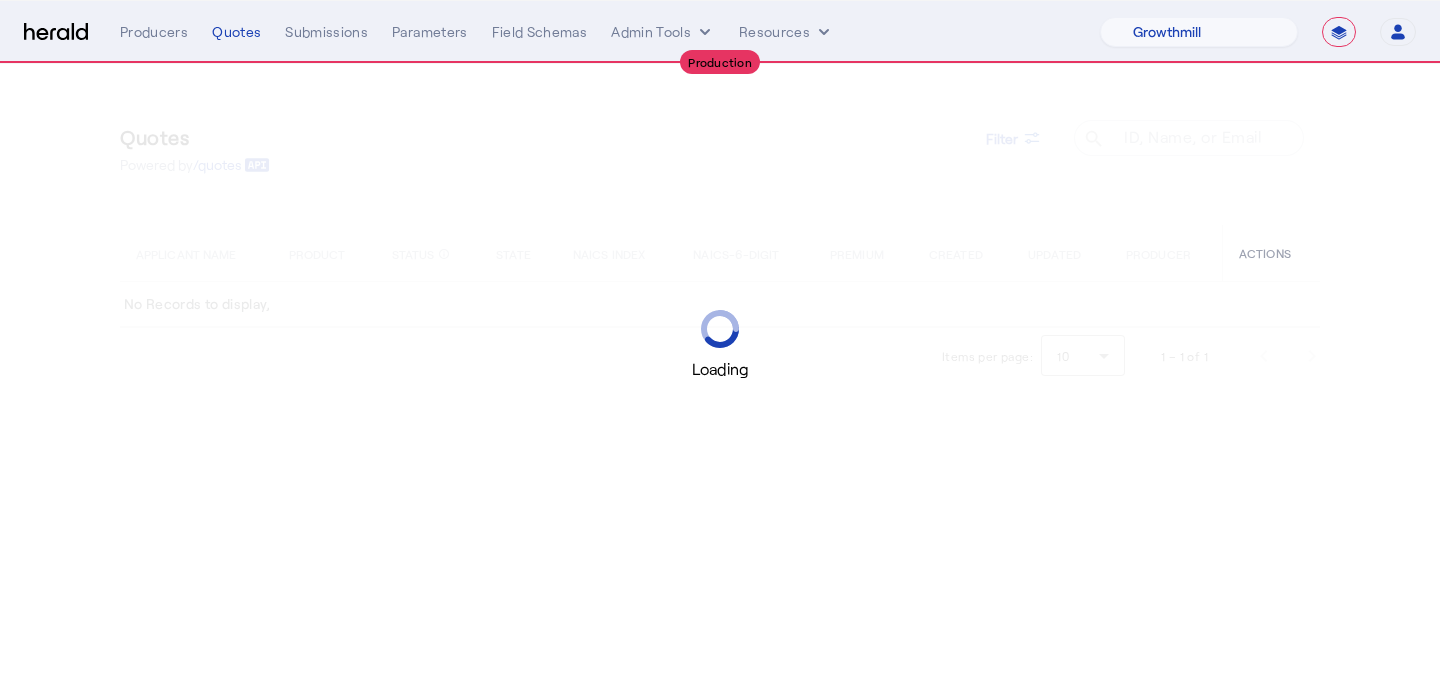 scroll, scrollTop: 0, scrollLeft: 0, axis: both 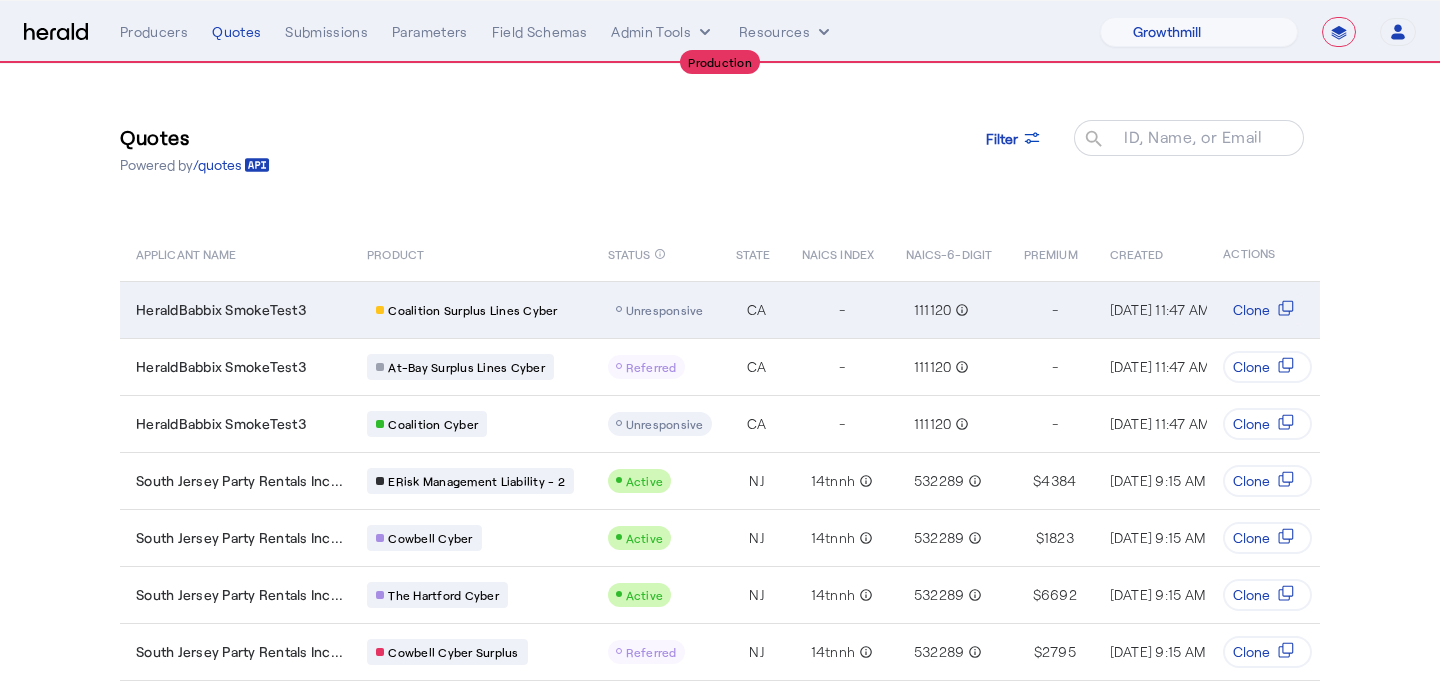 click on "-" at bounding box center [842, 310] 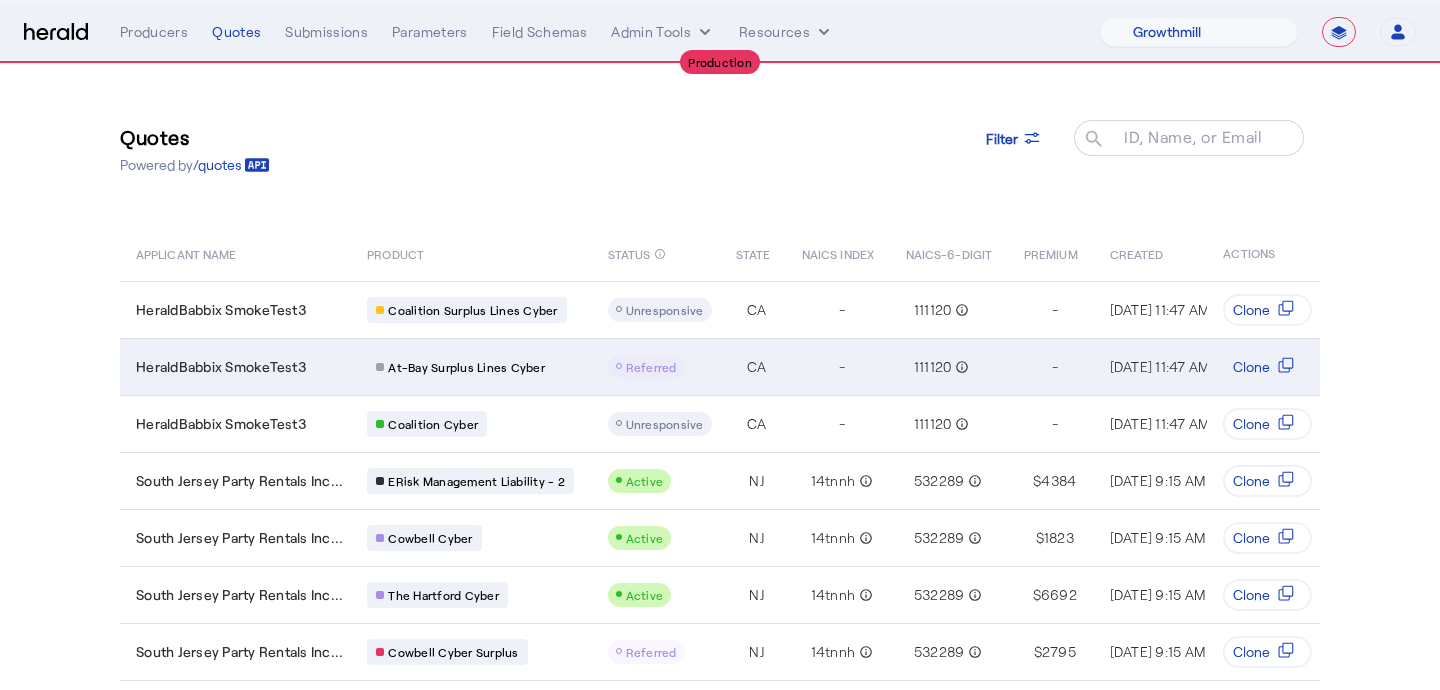 click on "Referred" at bounding box center [651, 367] 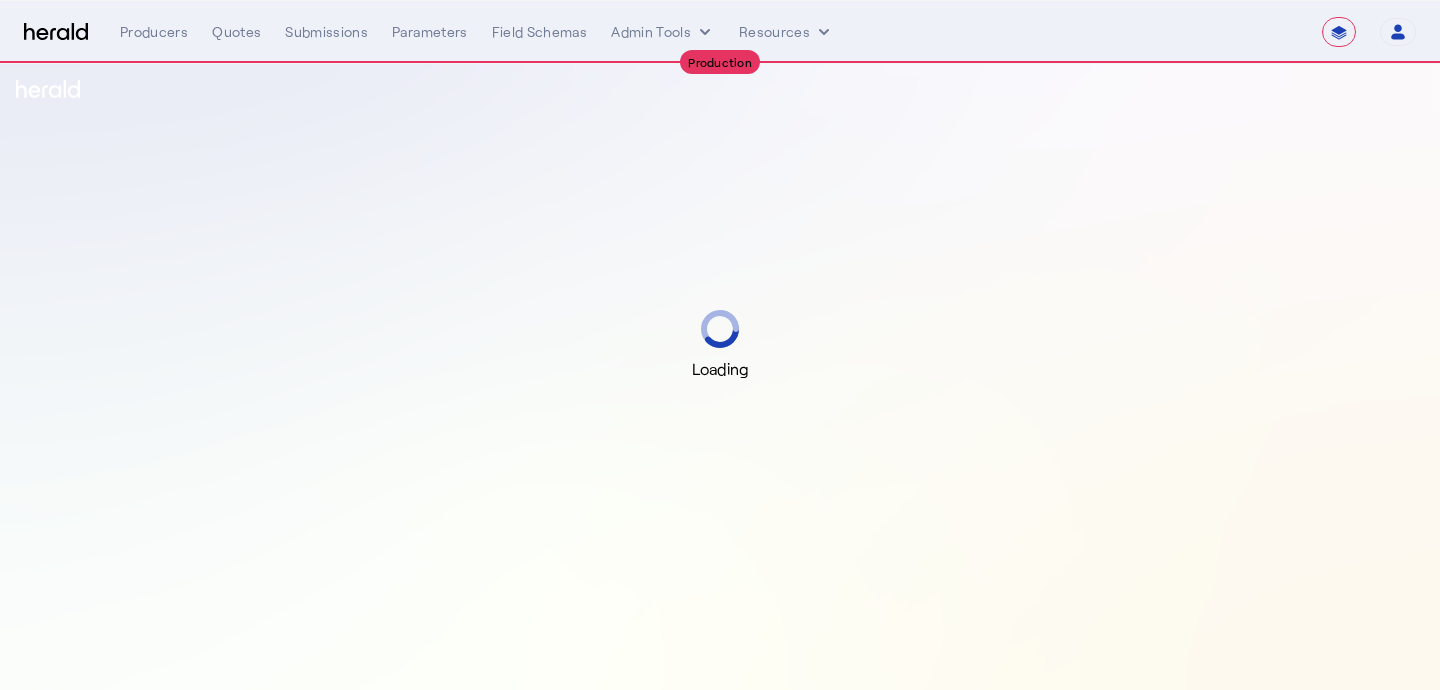 select on "**********" 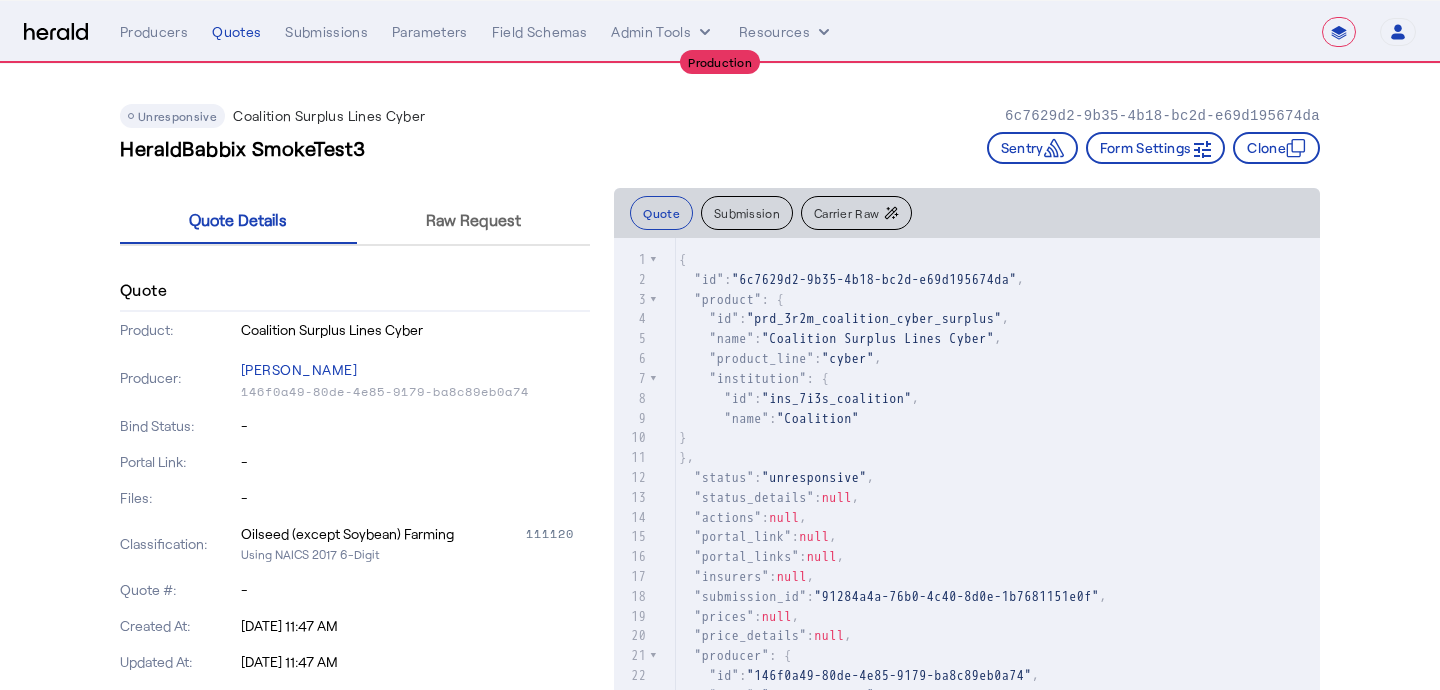 click on "Carrier Raw" 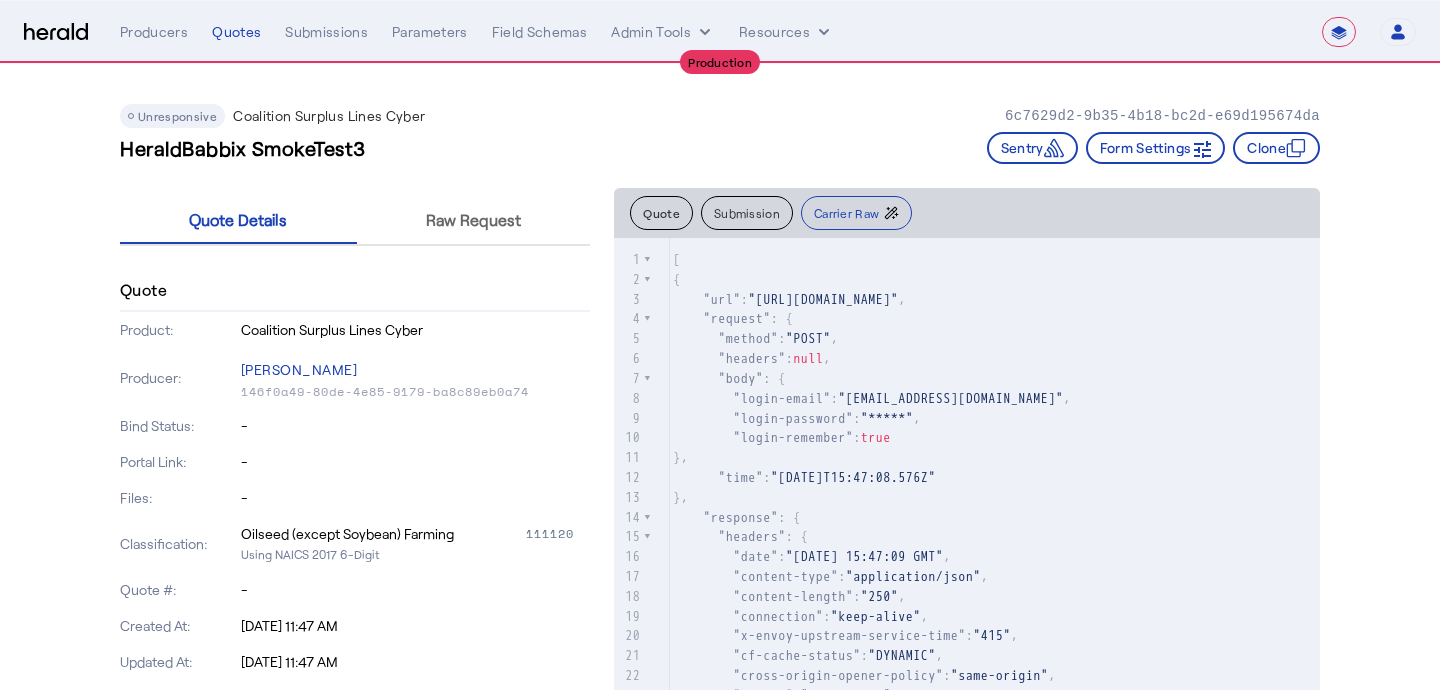 scroll, scrollTop: 35, scrollLeft: 0, axis: vertical 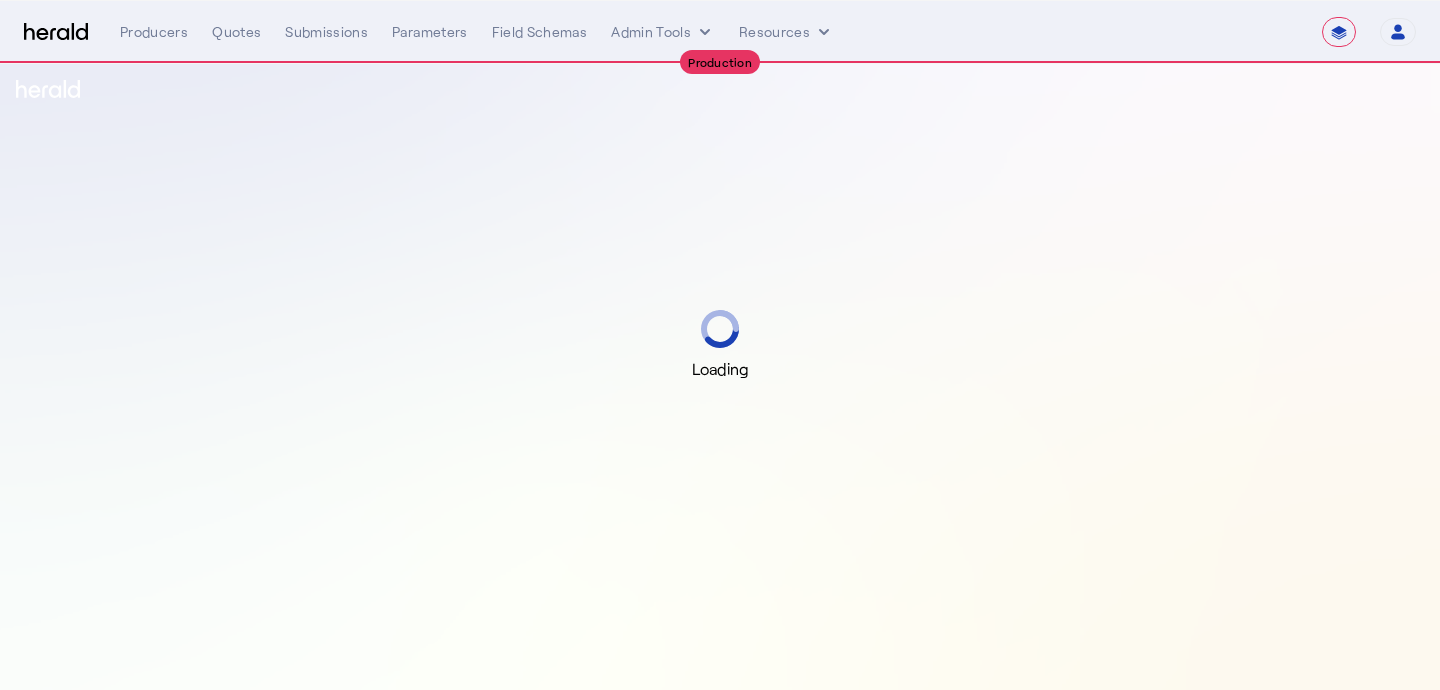 select on "**********" 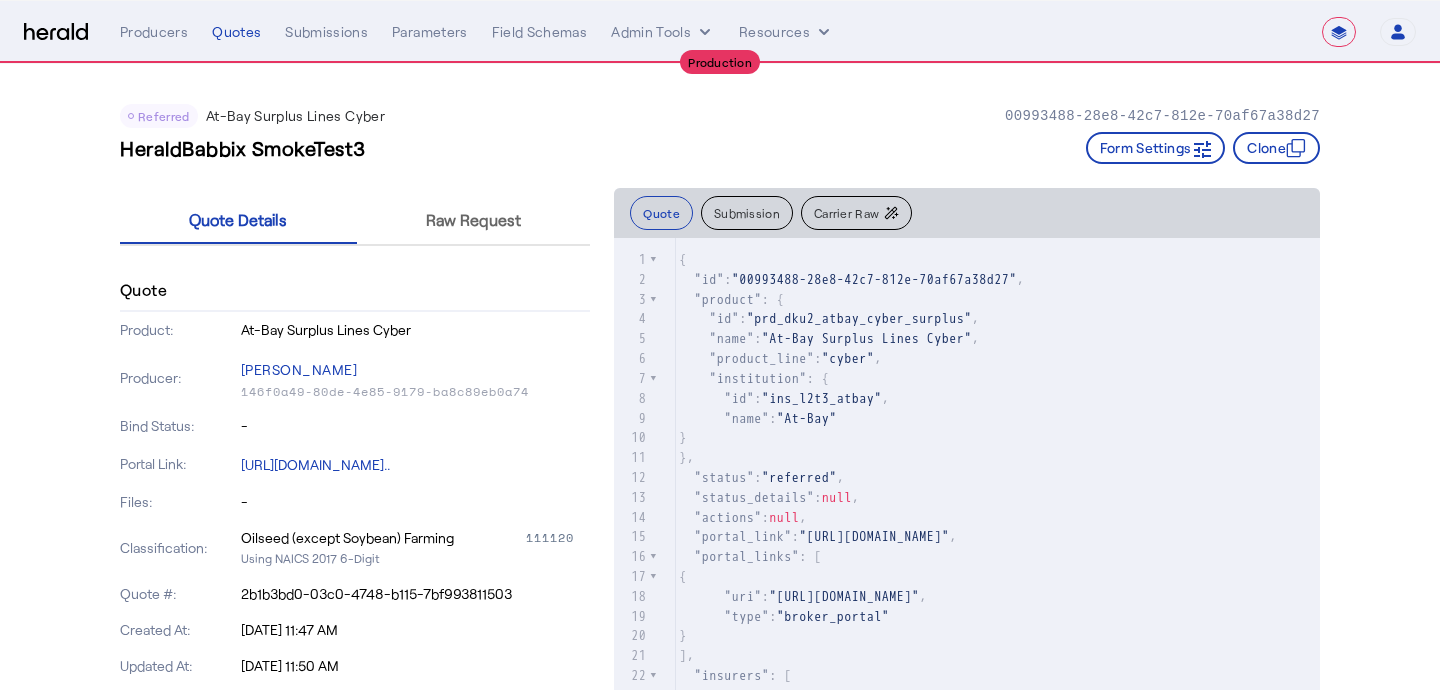 click on "Carrier Raw" 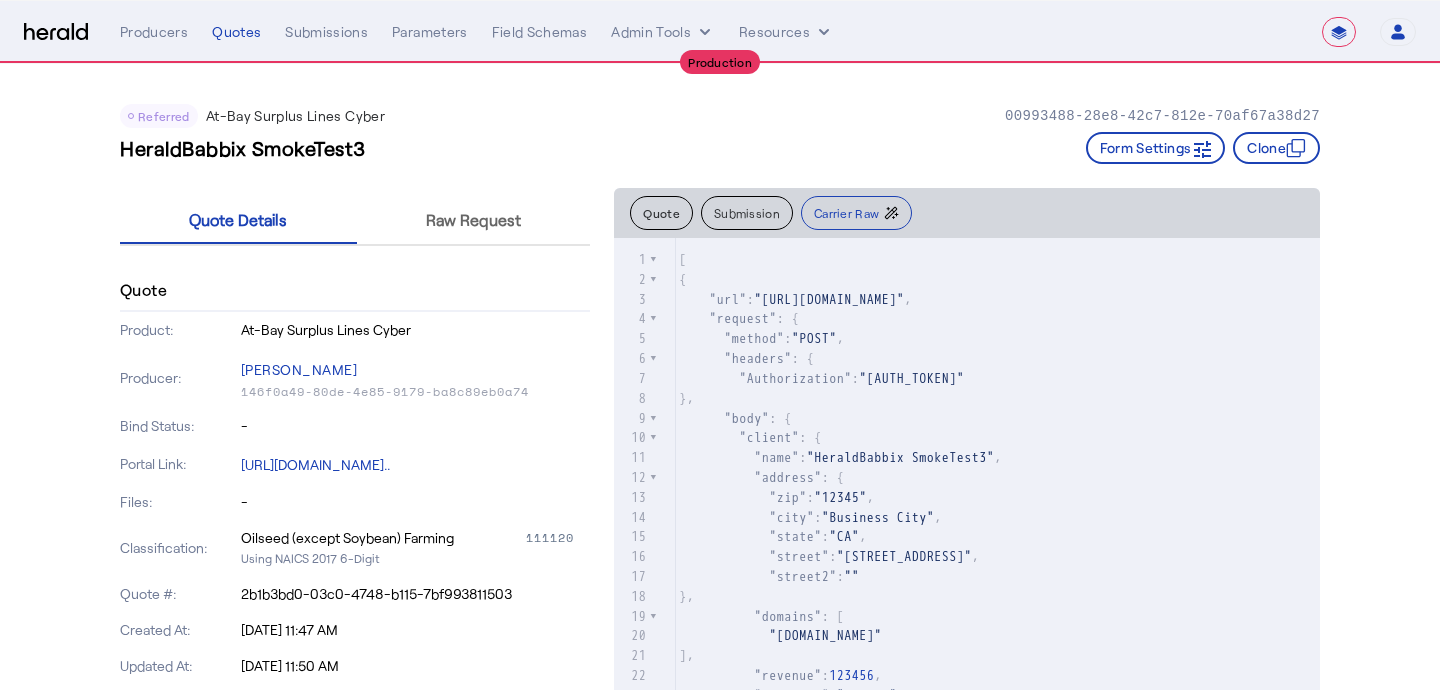 scroll, scrollTop: 39, scrollLeft: 0, axis: vertical 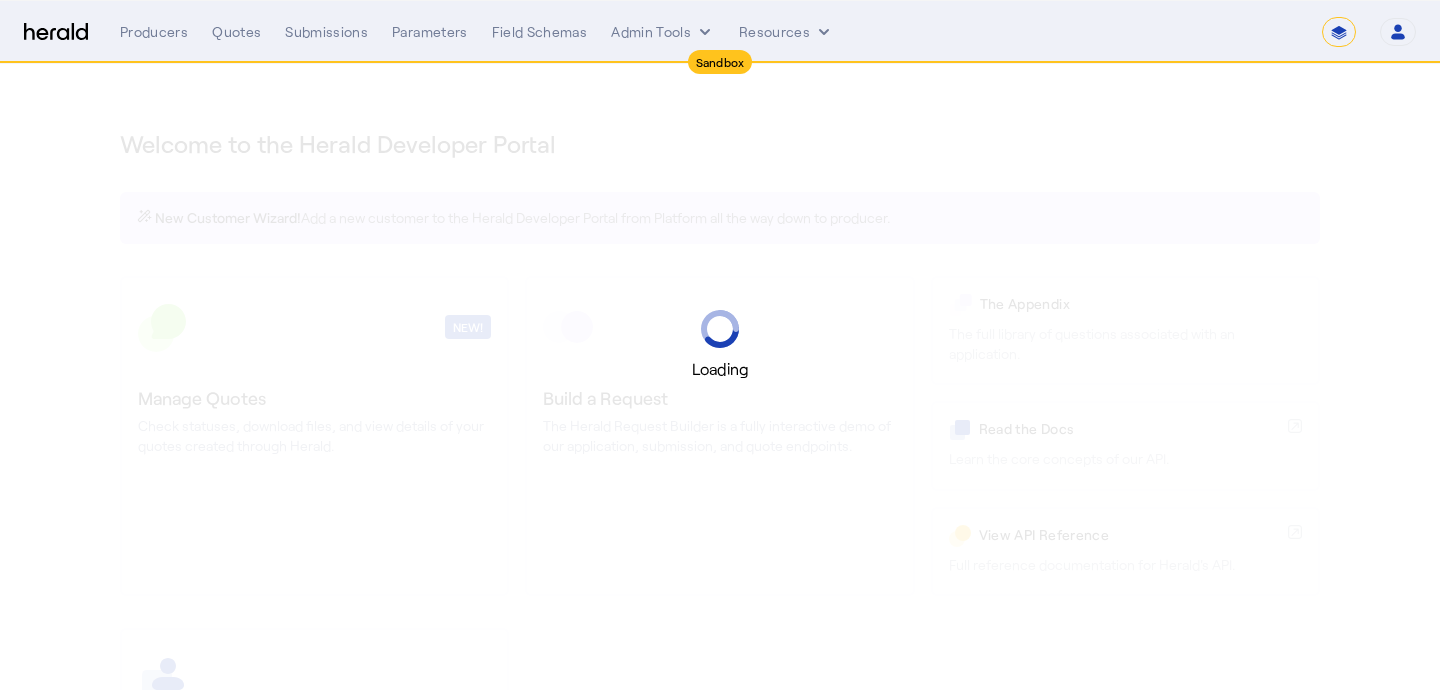 select on "*******" 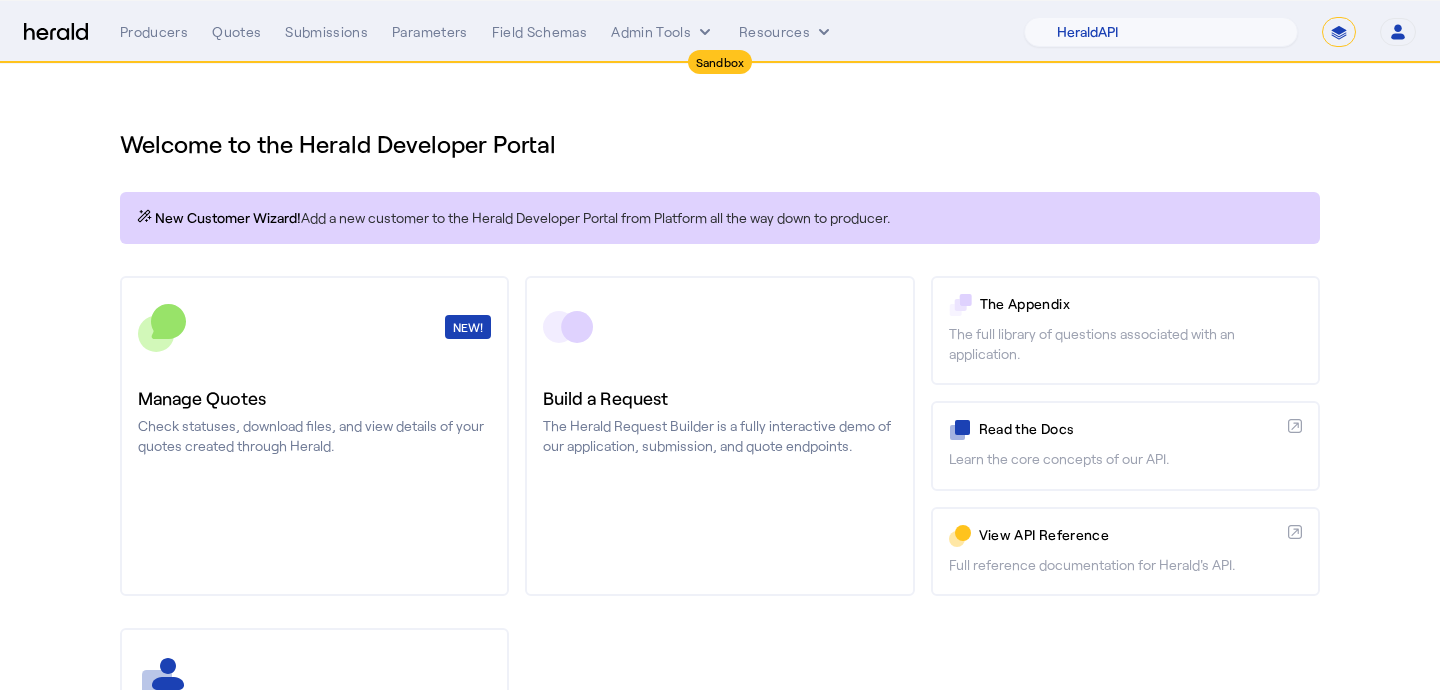 click on "**********" at bounding box center [1339, 32] 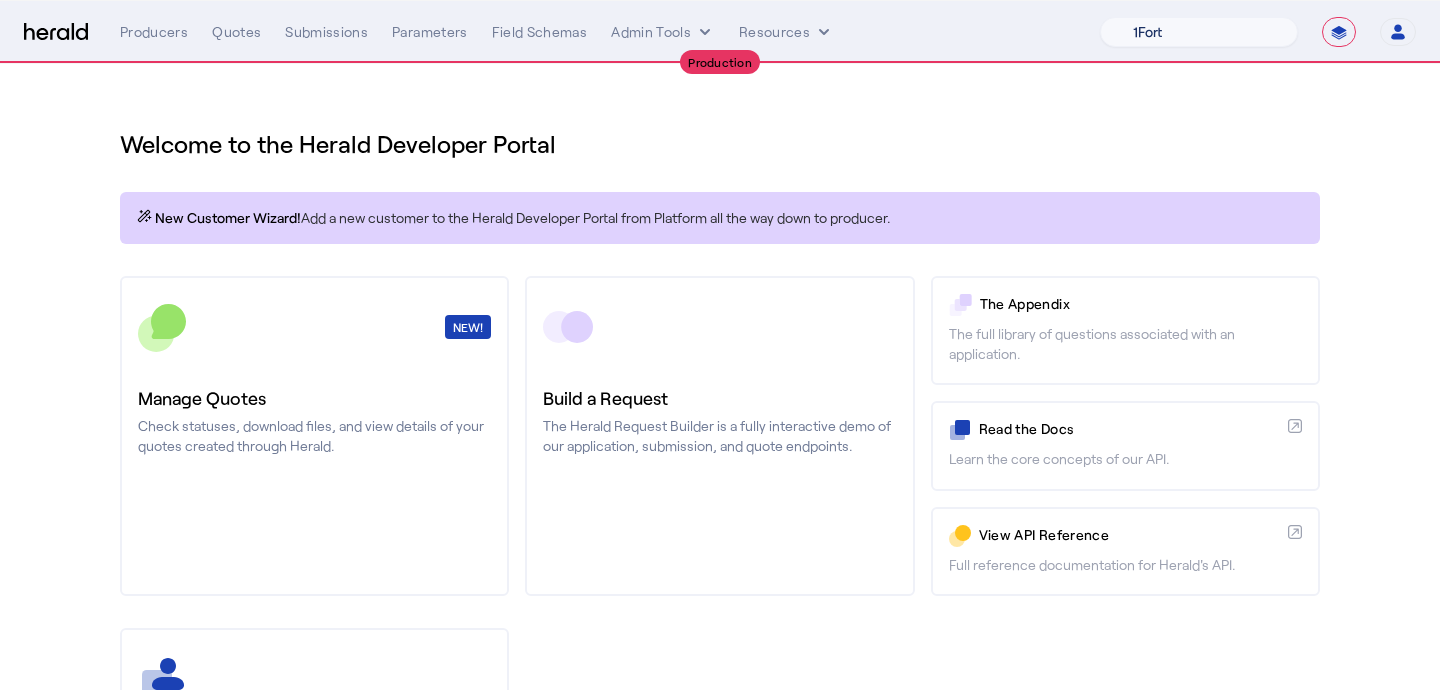 click on "1Fort   [PERSON_NAME]   [PERSON_NAME]   CRC   Campus Coverage   Citadel   Fifthwall   Flow Specialty (Capitola)   Founder Shield   Growthmill   HIB Marketplace   HeraldAPI   Layr   Limit   [PERSON_NAME]   QuoteWell   Sayata Labs   Semsee   Stere   USI   Vouch   Zywave" at bounding box center [1199, 32] 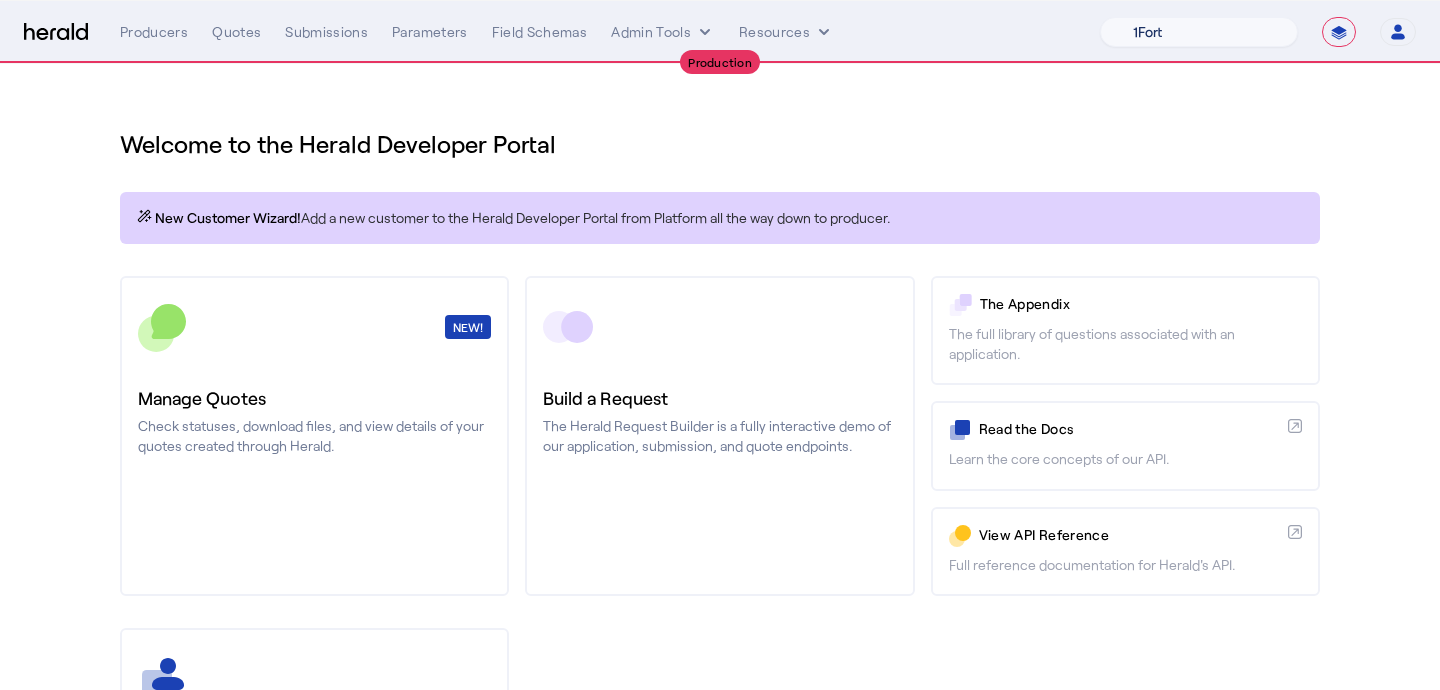 select on "pfm_z9k1_growthmill" 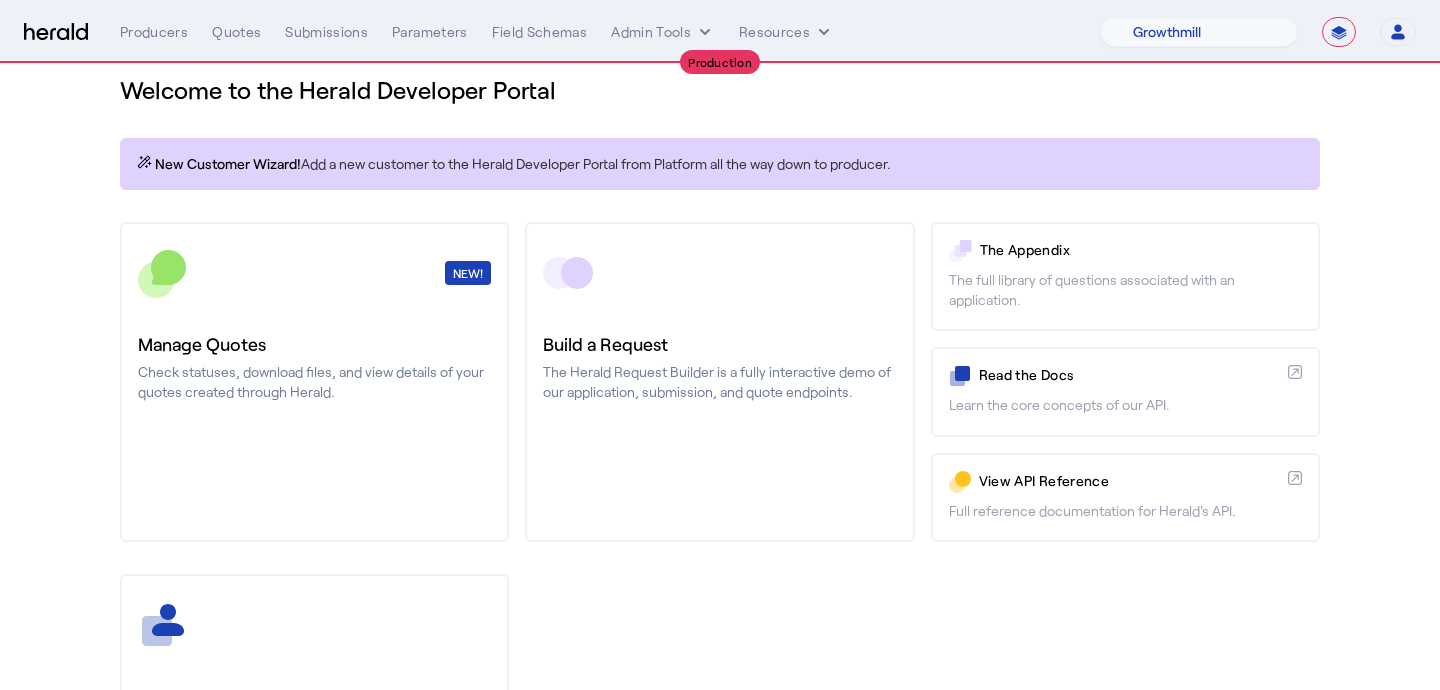 scroll, scrollTop: 21, scrollLeft: 0, axis: vertical 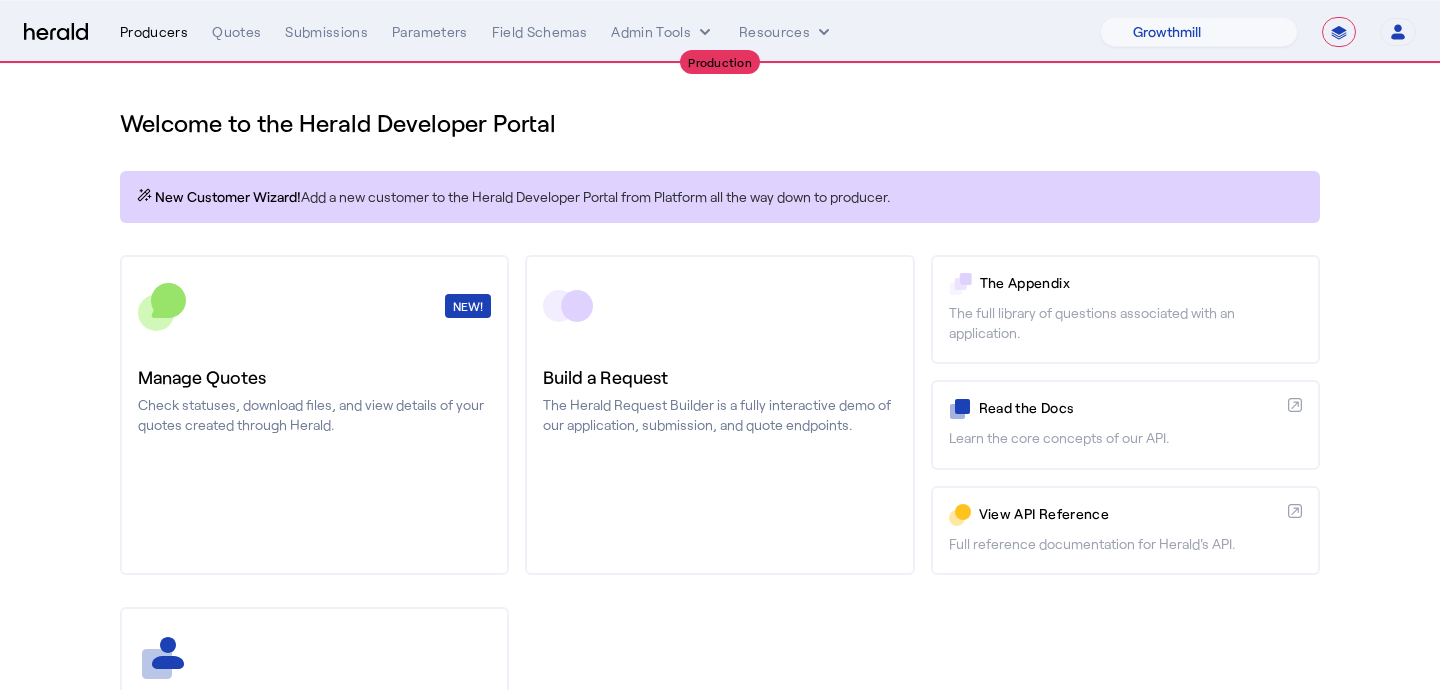 click on "Producers" at bounding box center (154, 32) 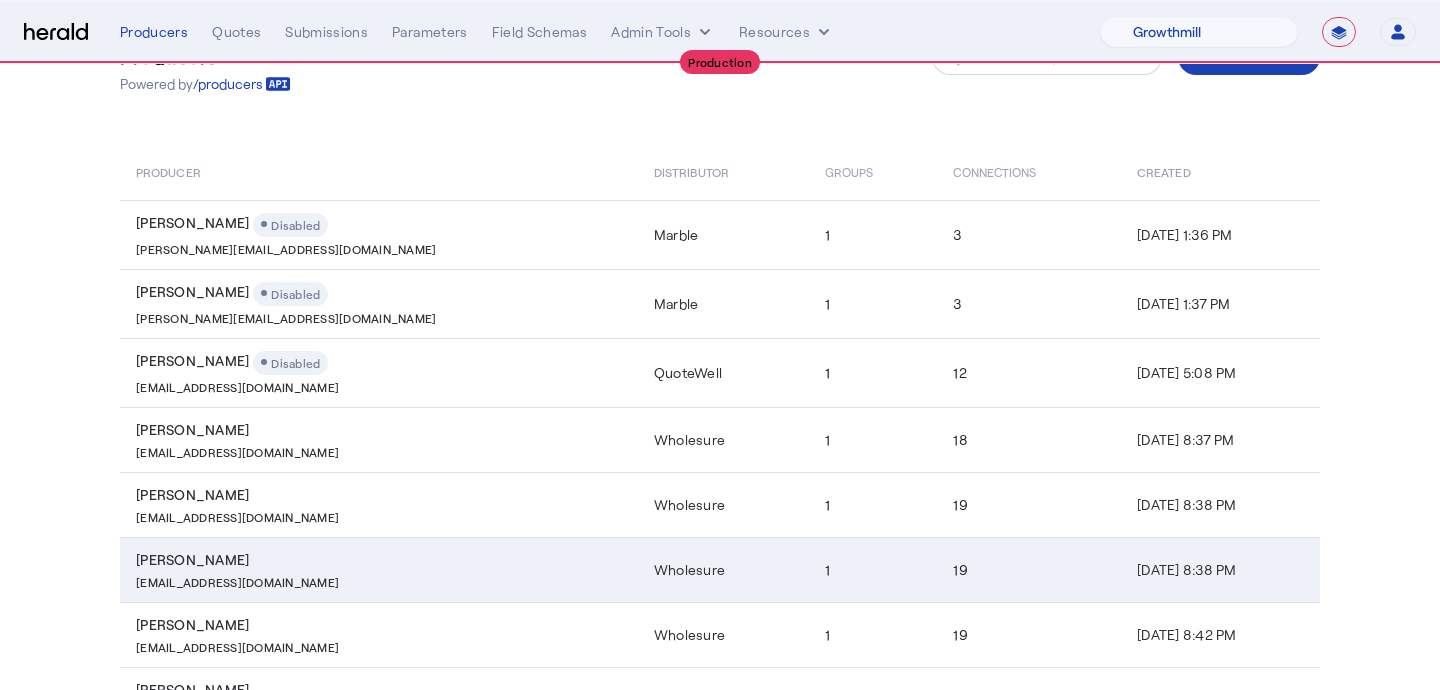 scroll, scrollTop: 116, scrollLeft: 0, axis: vertical 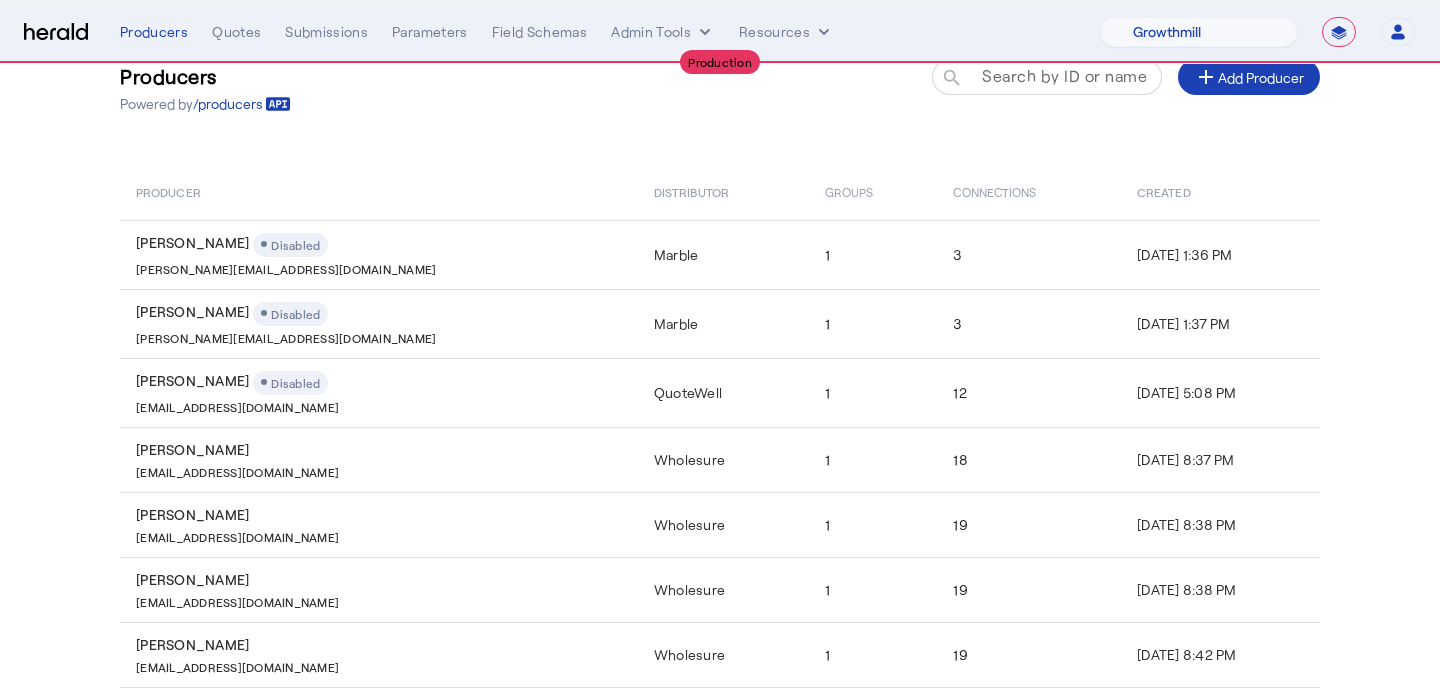 click 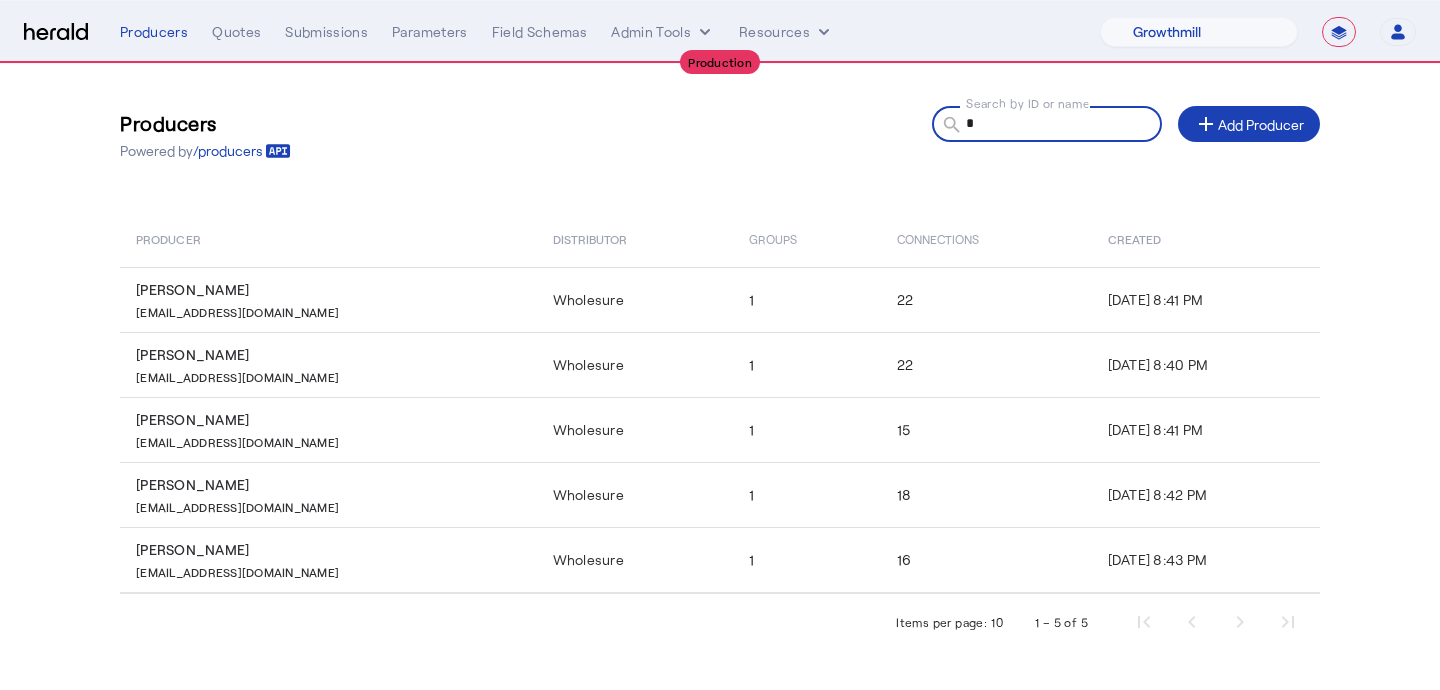 scroll, scrollTop: 0, scrollLeft: 0, axis: both 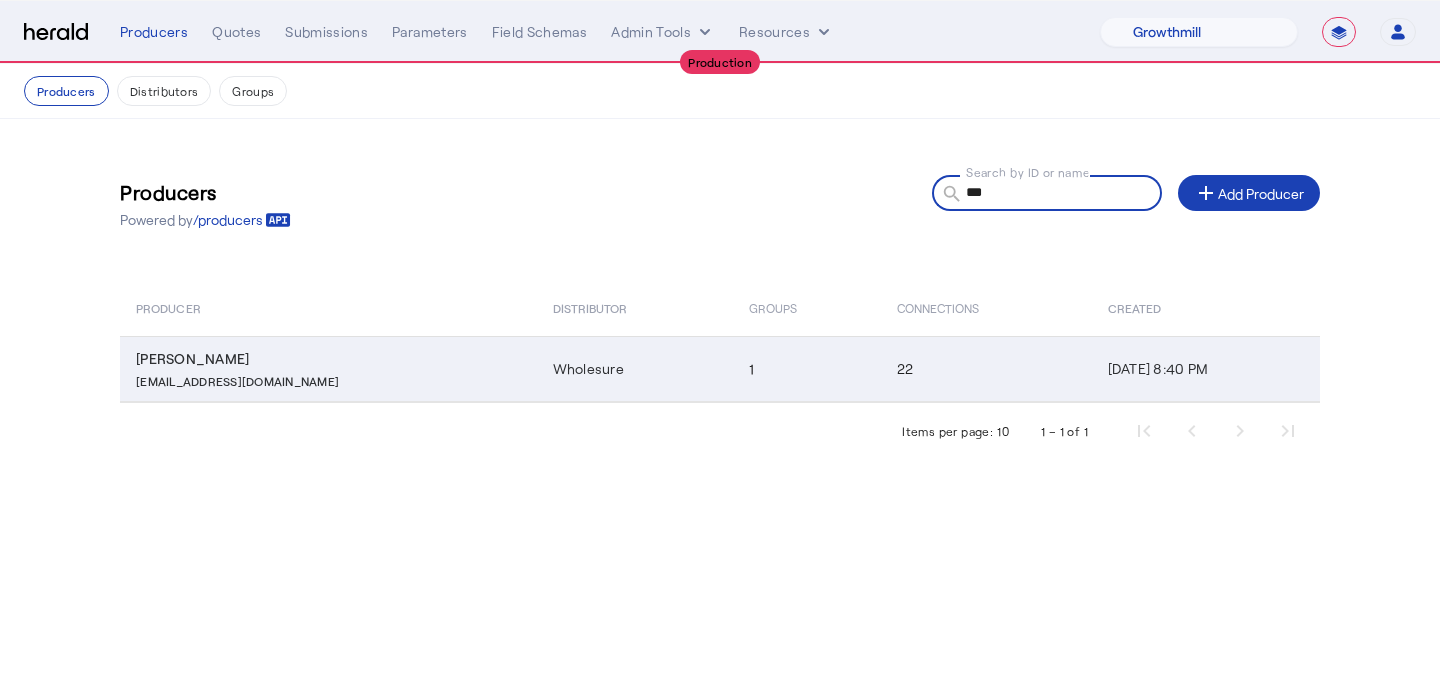 type on "***" 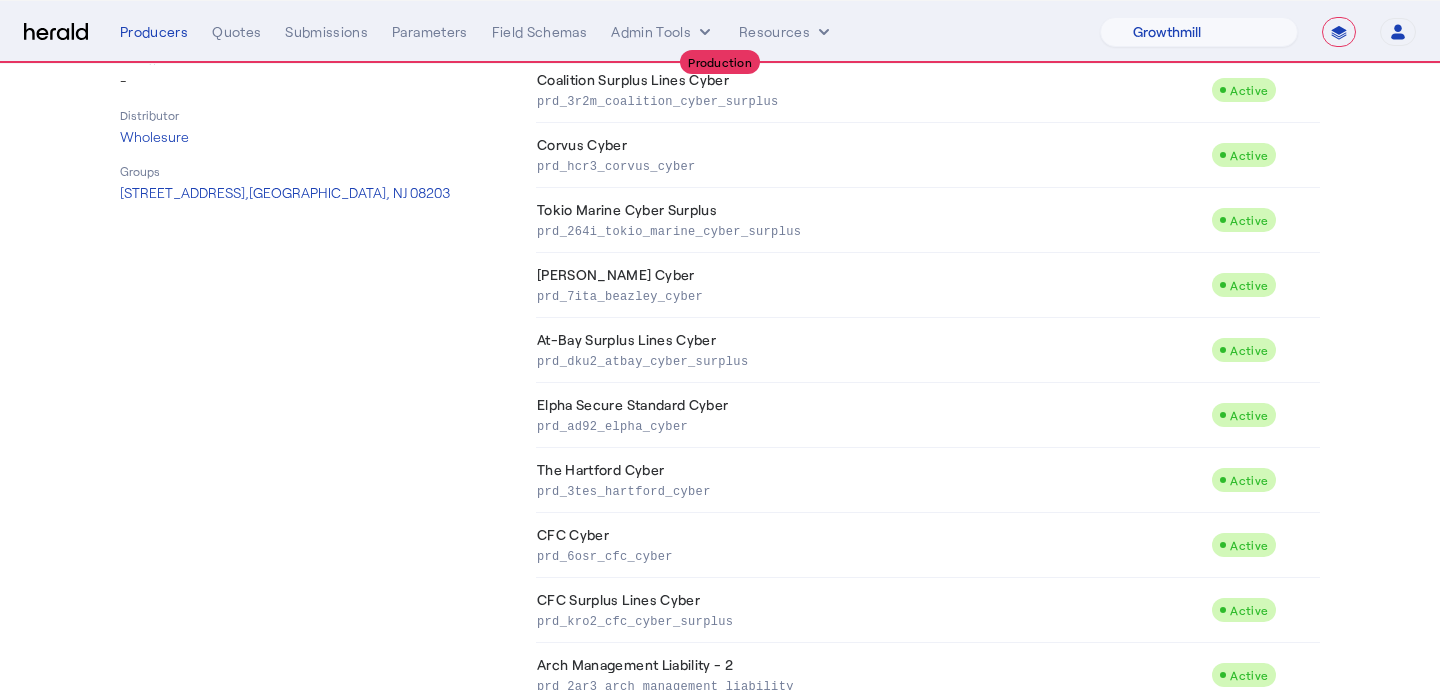scroll, scrollTop: 1089, scrollLeft: 0, axis: vertical 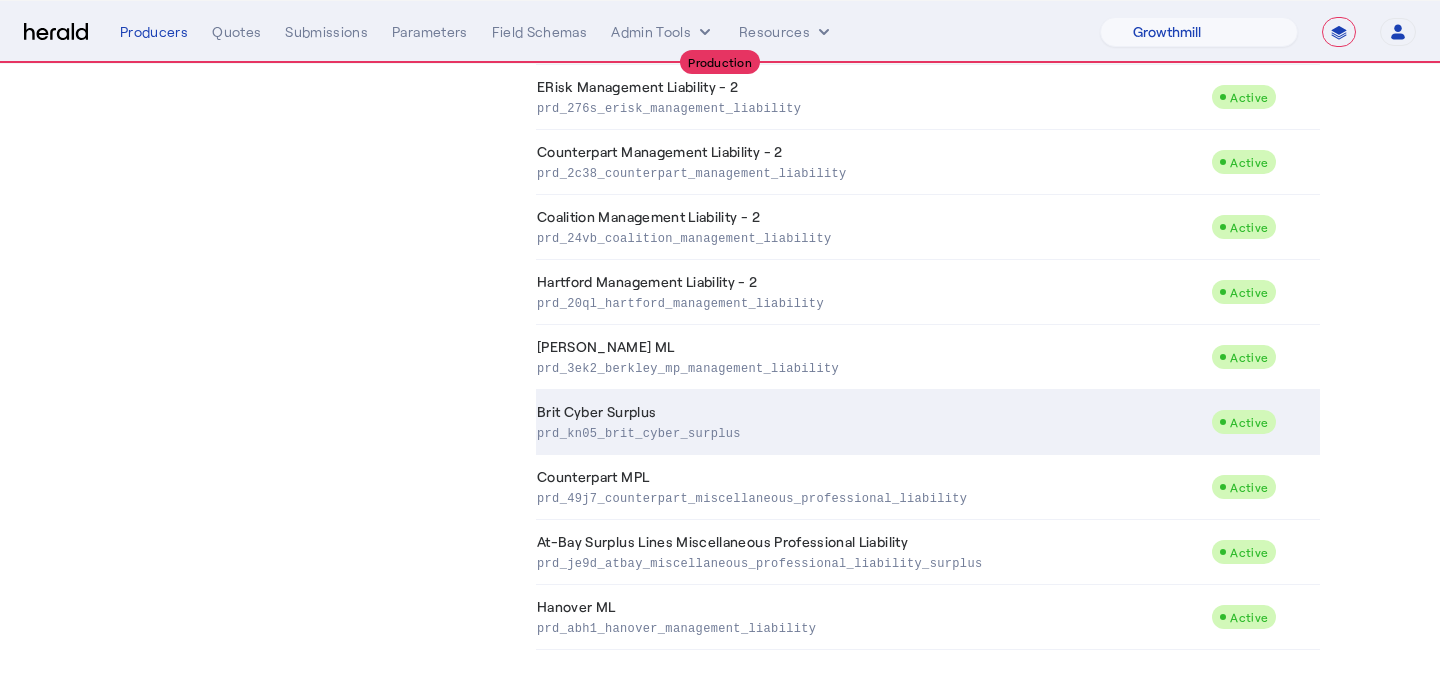 click on "prd_kn05_brit_cyber_surplus" 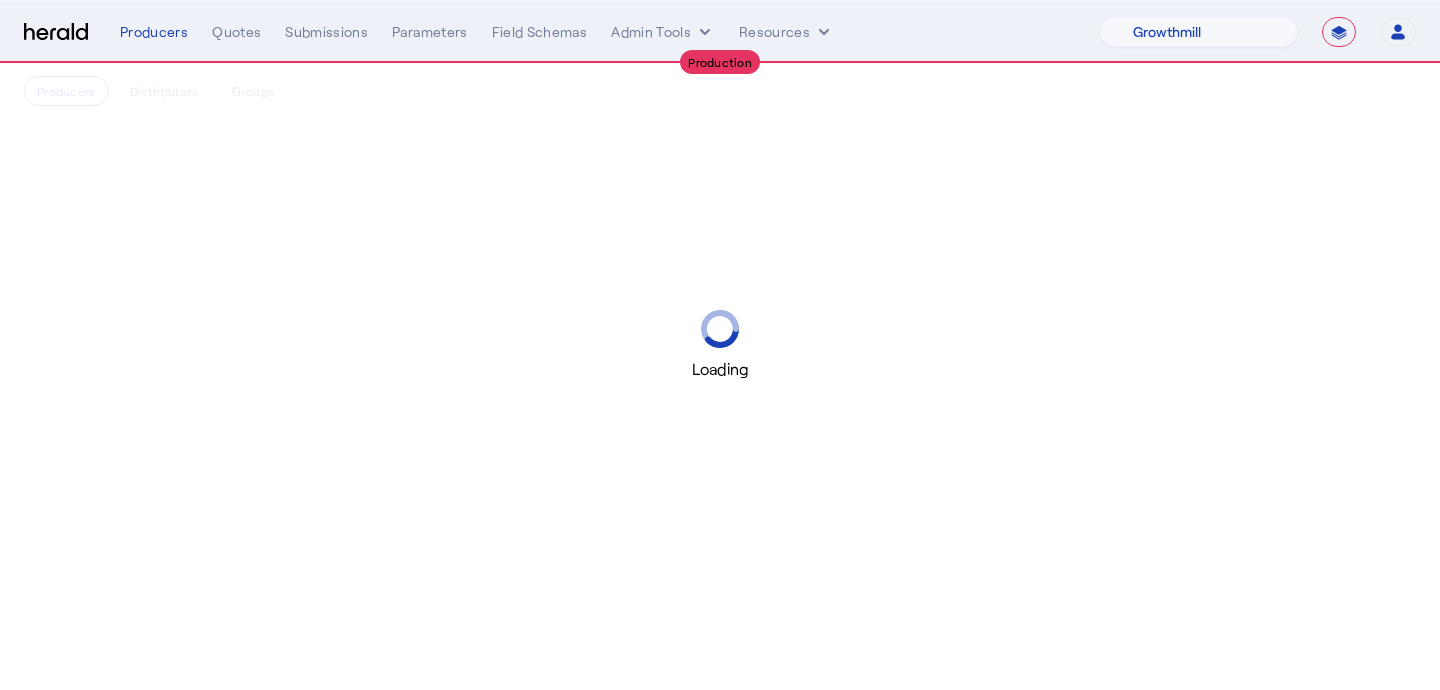 scroll, scrollTop: 0, scrollLeft: 0, axis: both 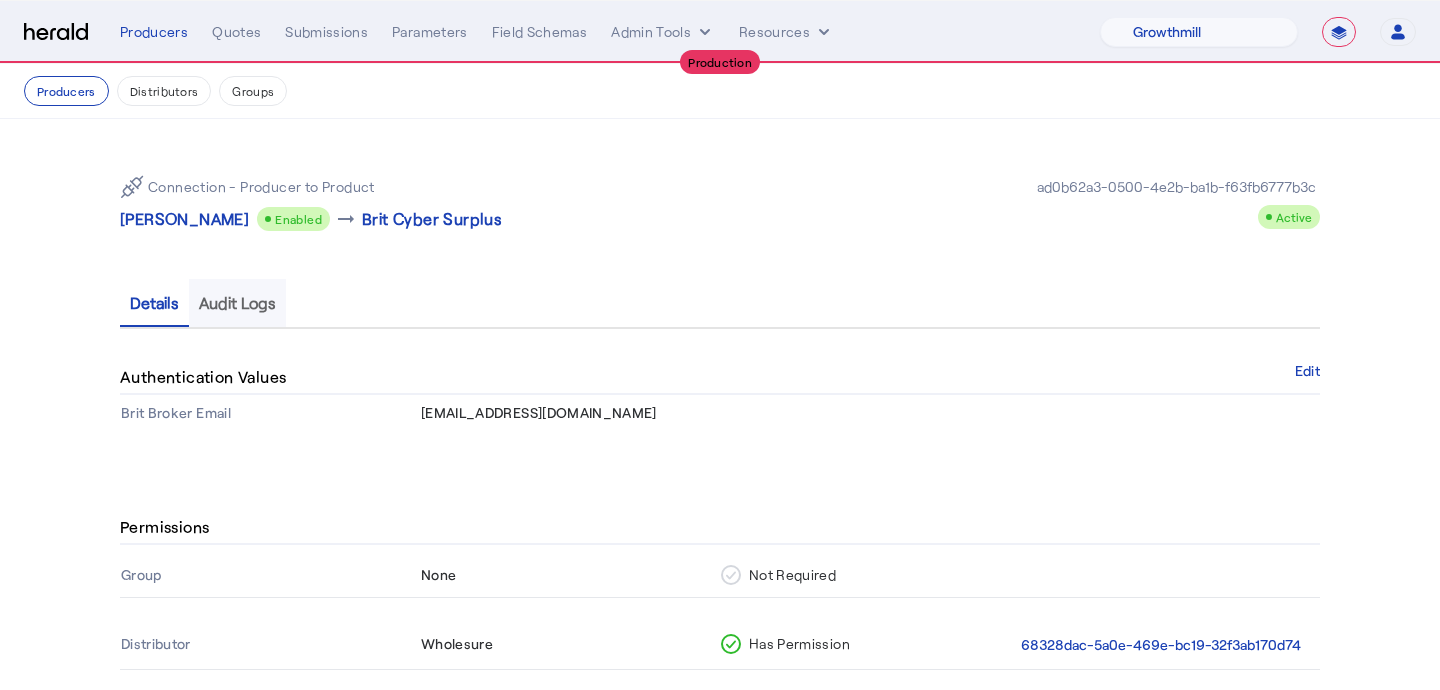 click on "Audit Logs" at bounding box center [237, 303] 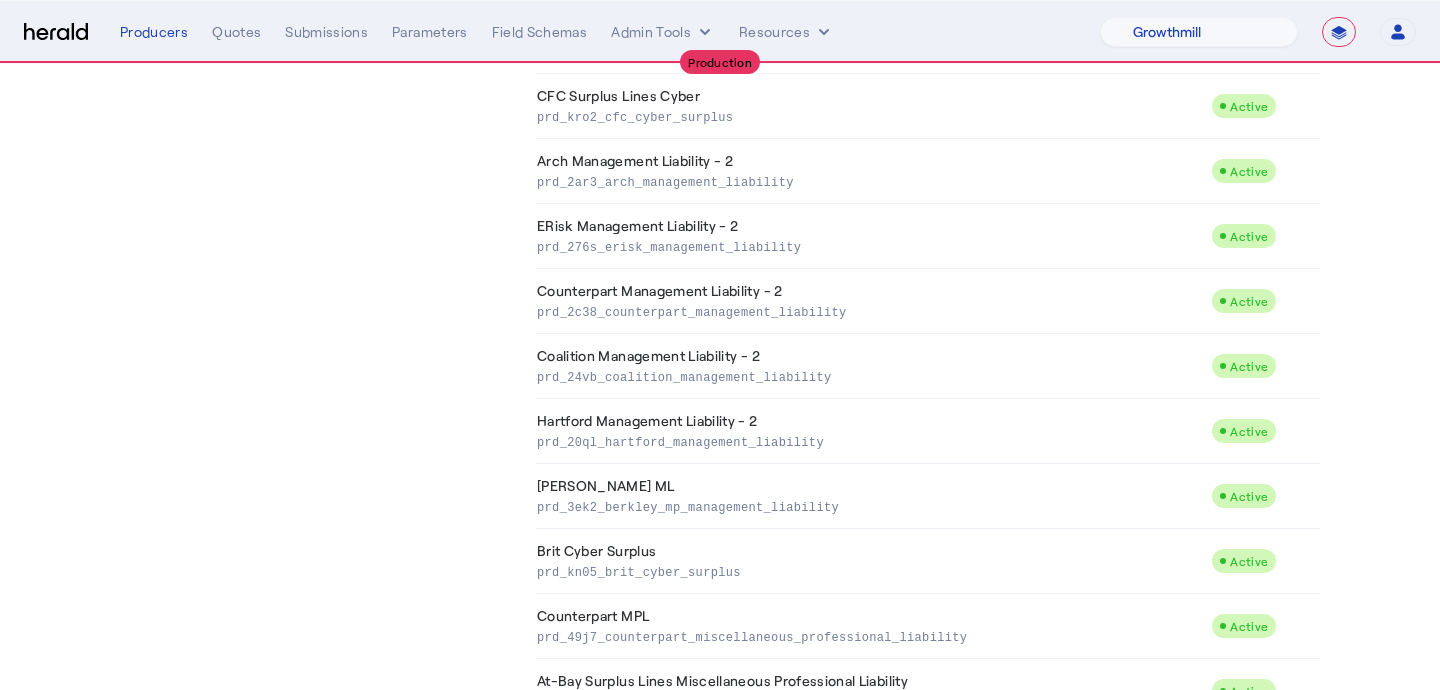 scroll, scrollTop: 1089, scrollLeft: 0, axis: vertical 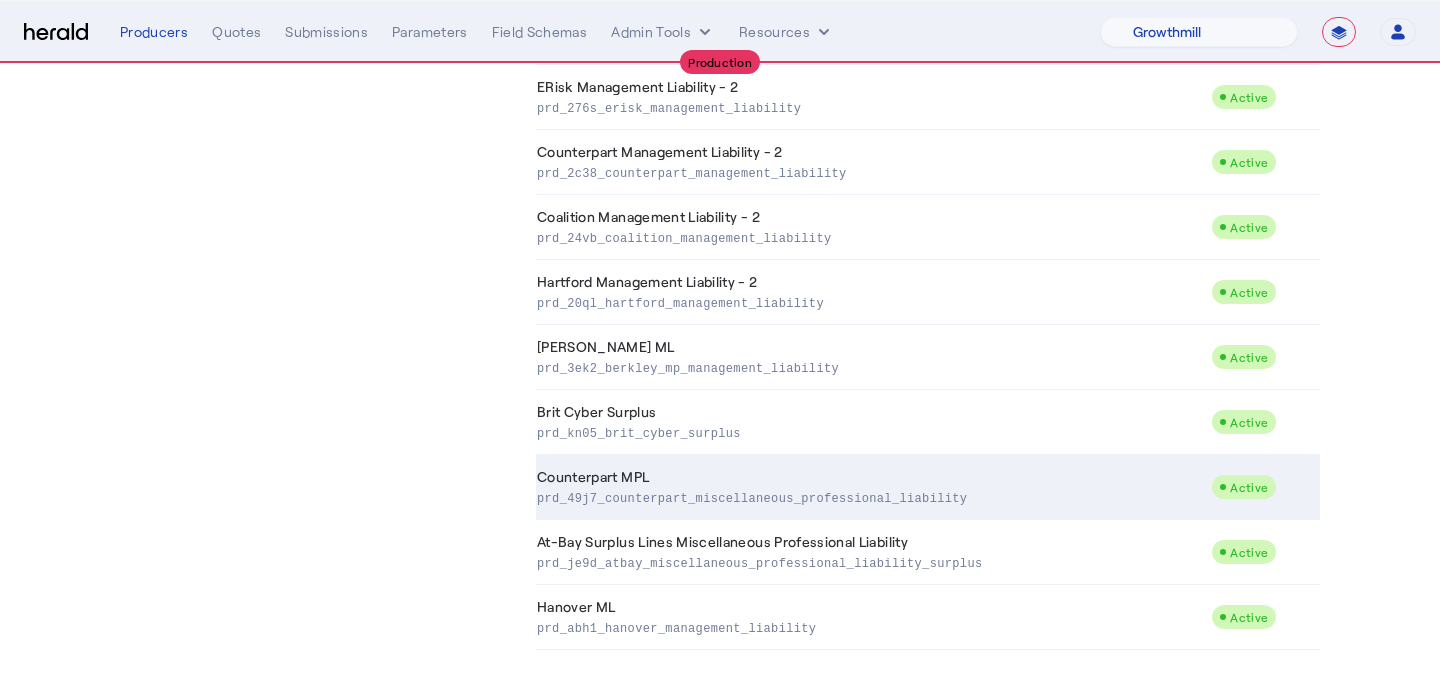 click on "Counterpart MPL  prd_49j7_counterpart_miscellaneous_professional_liability" 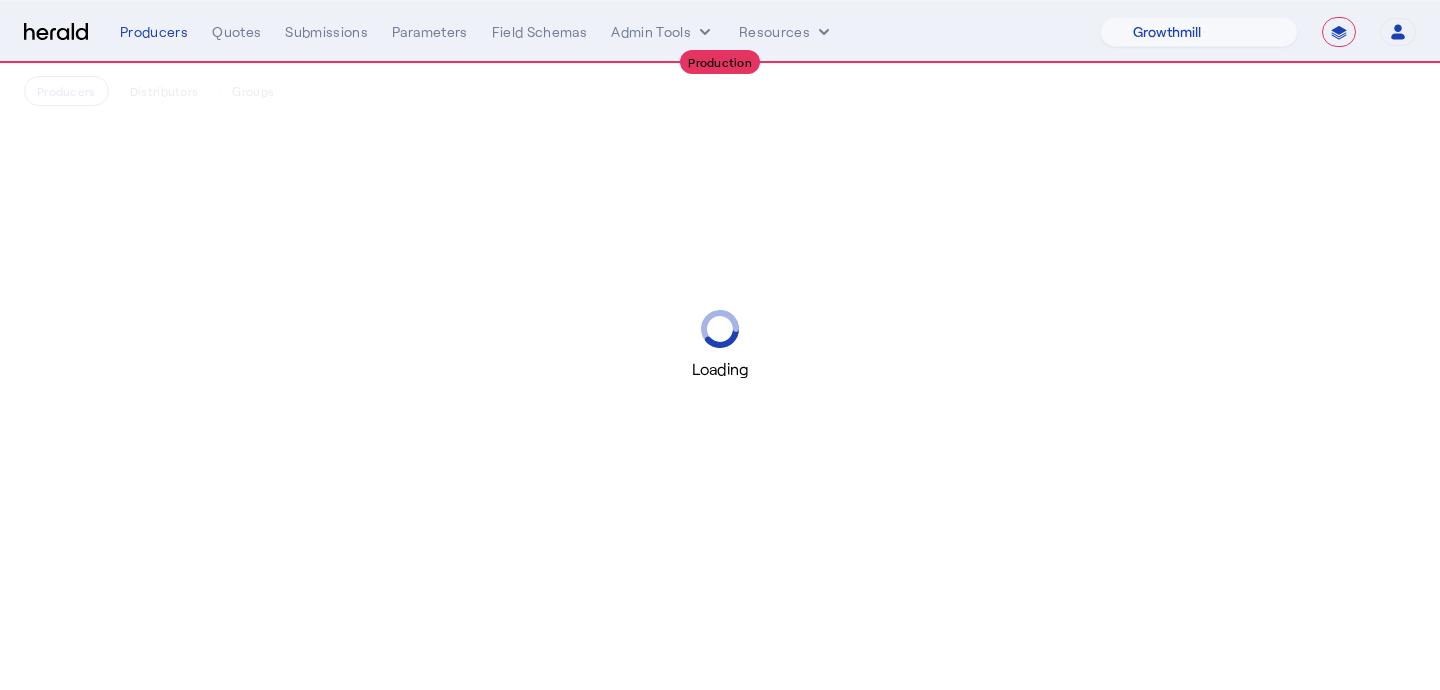scroll, scrollTop: 0, scrollLeft: 0, axis: both 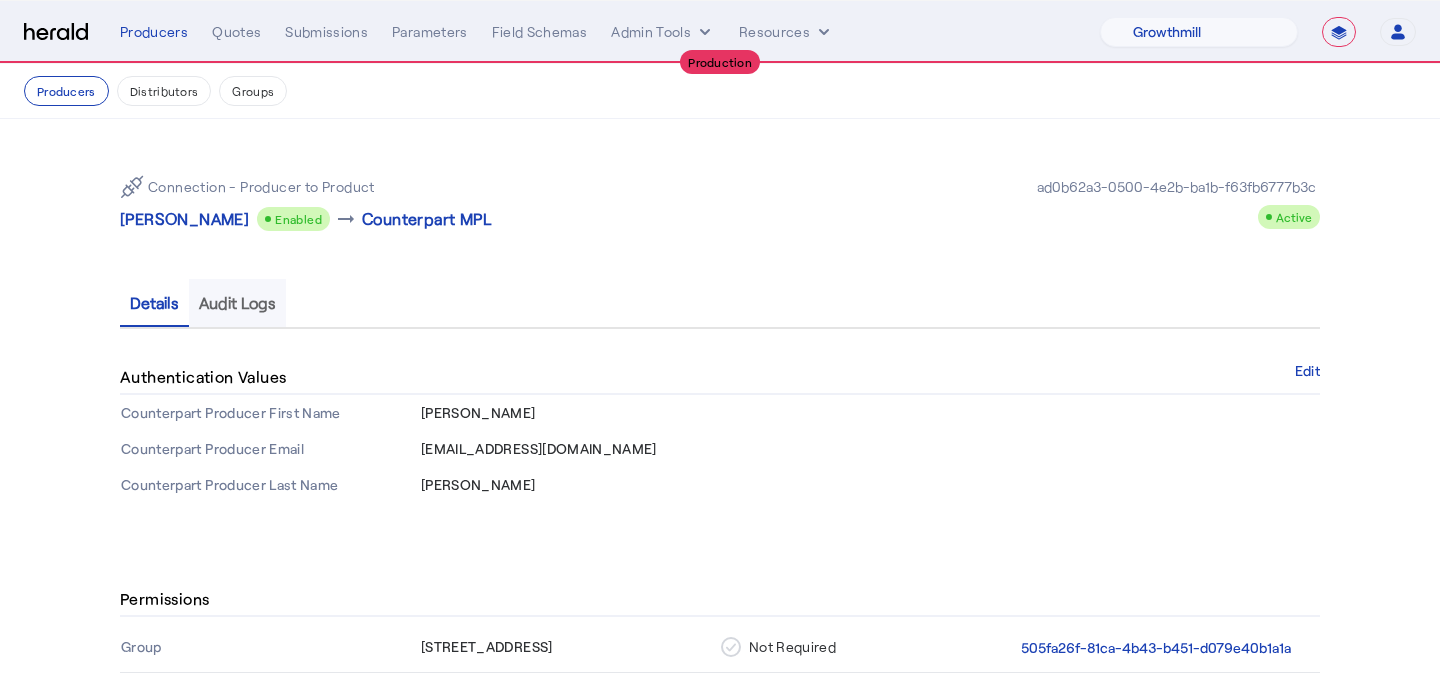 click on "Audit Logs" at bounding box center (237, 303) 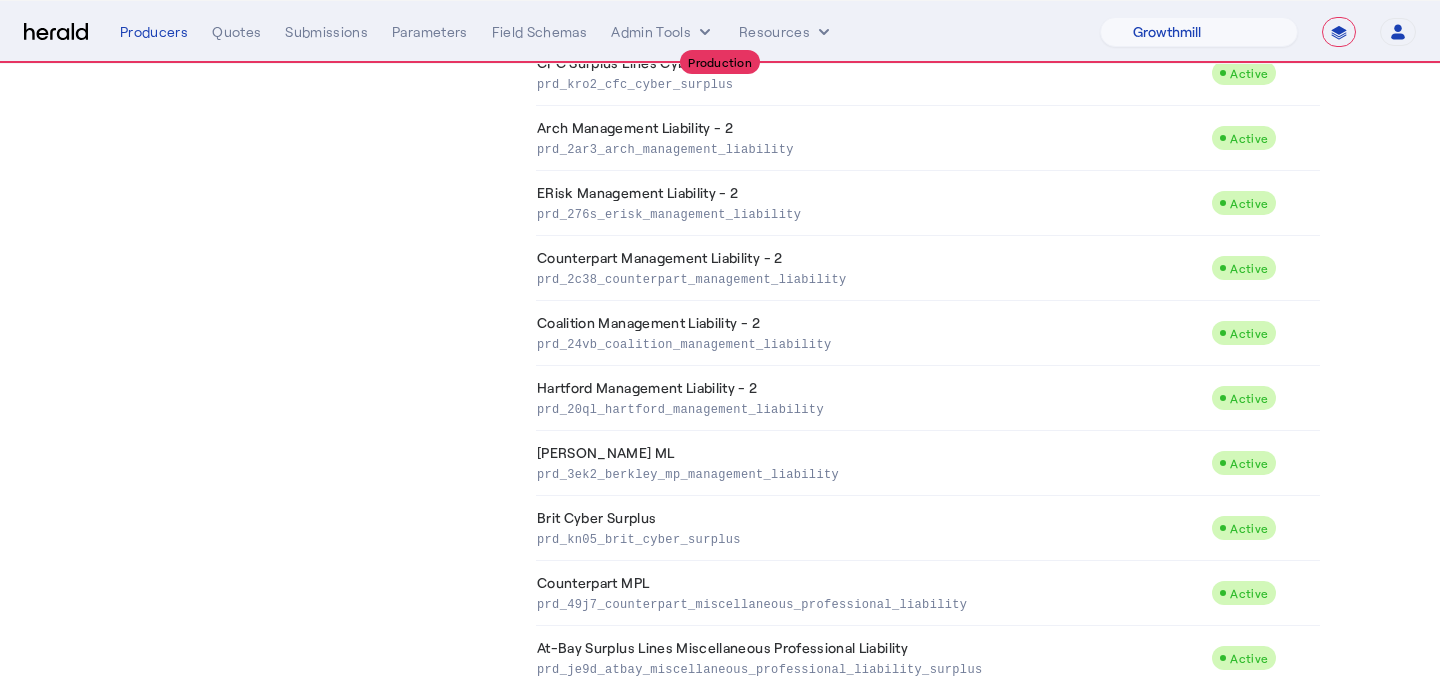 scroll, scrollTop: 1089, scrollLeft: 0, axis: vertical 